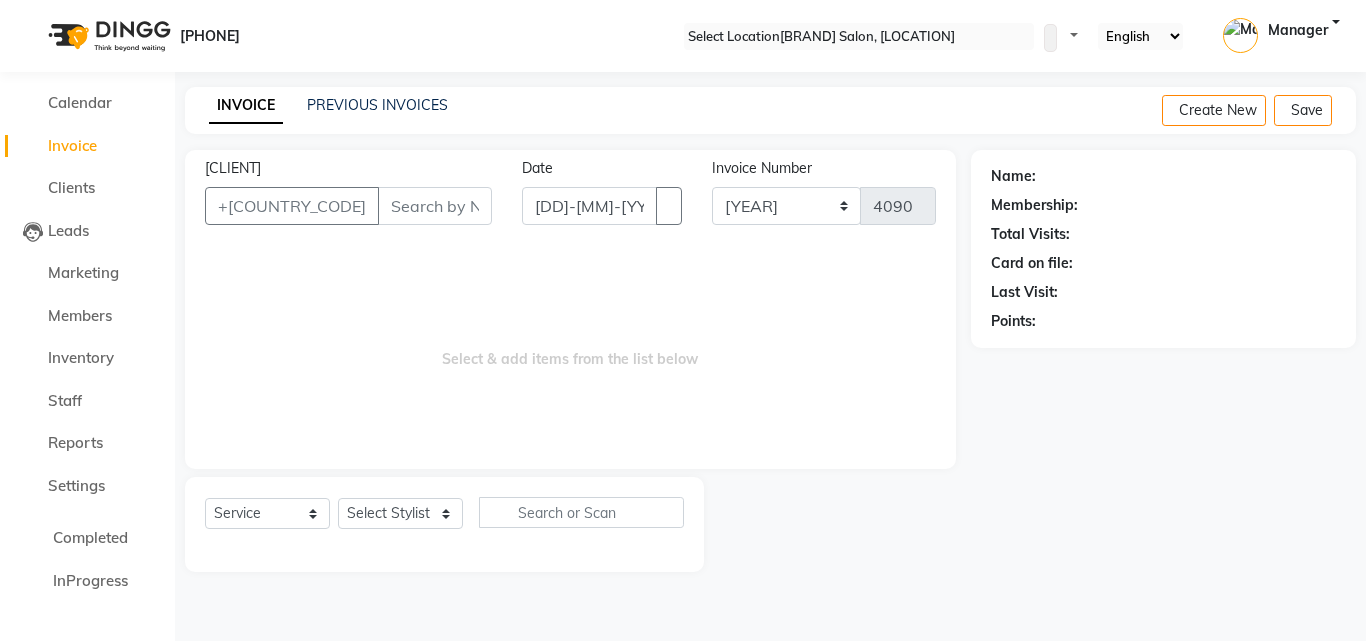 scroll, scrollTop: 0, scrollLeft: 0, axis: both 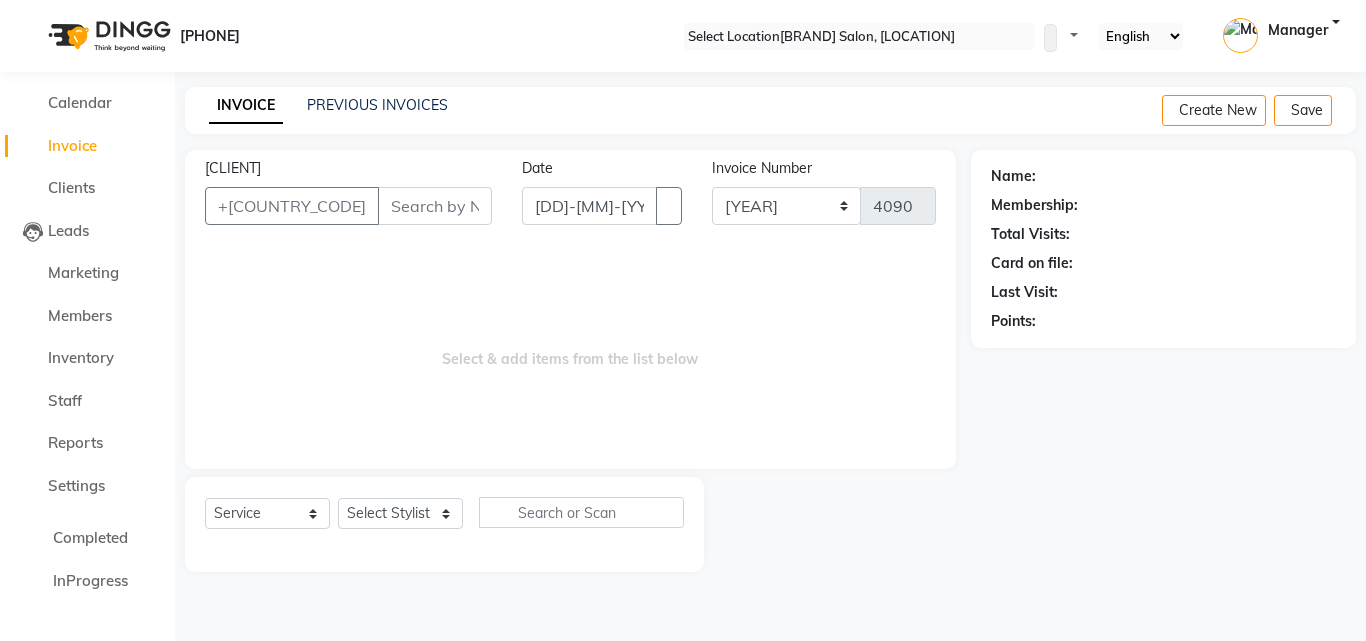 click on "[CLIENT]" at bounding box center (435, 206) 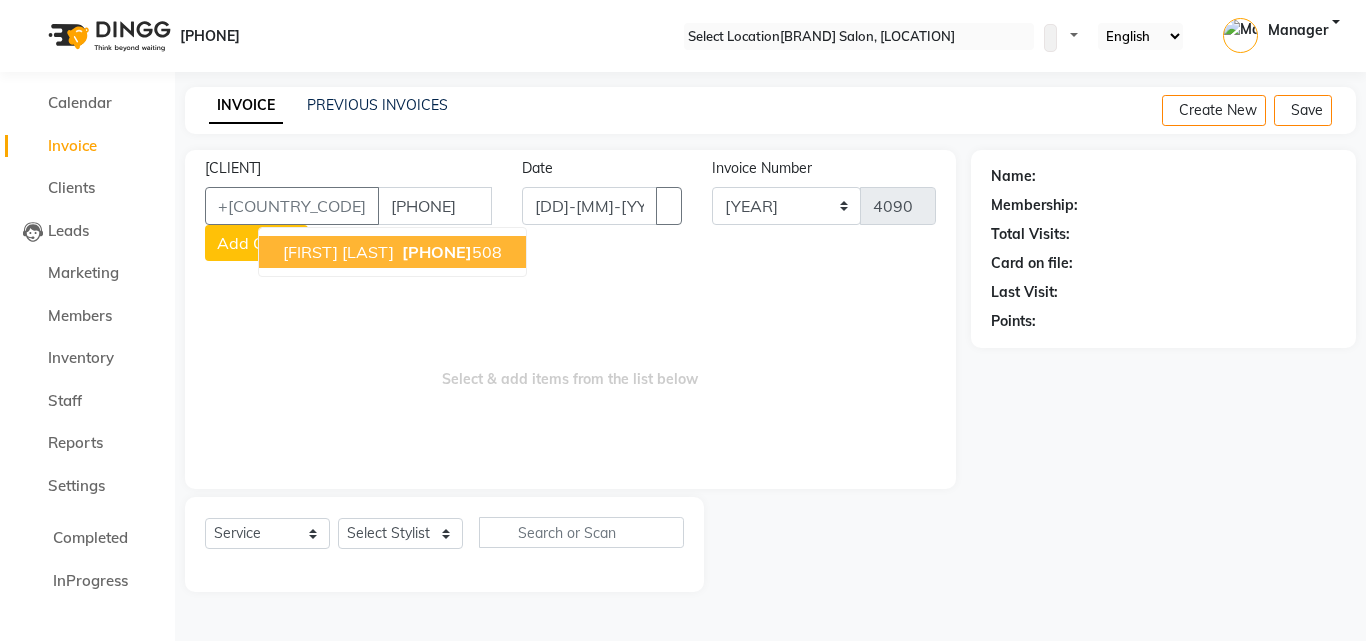 click on "[FIRST] [LAST]" at bounding box center [338, 252] 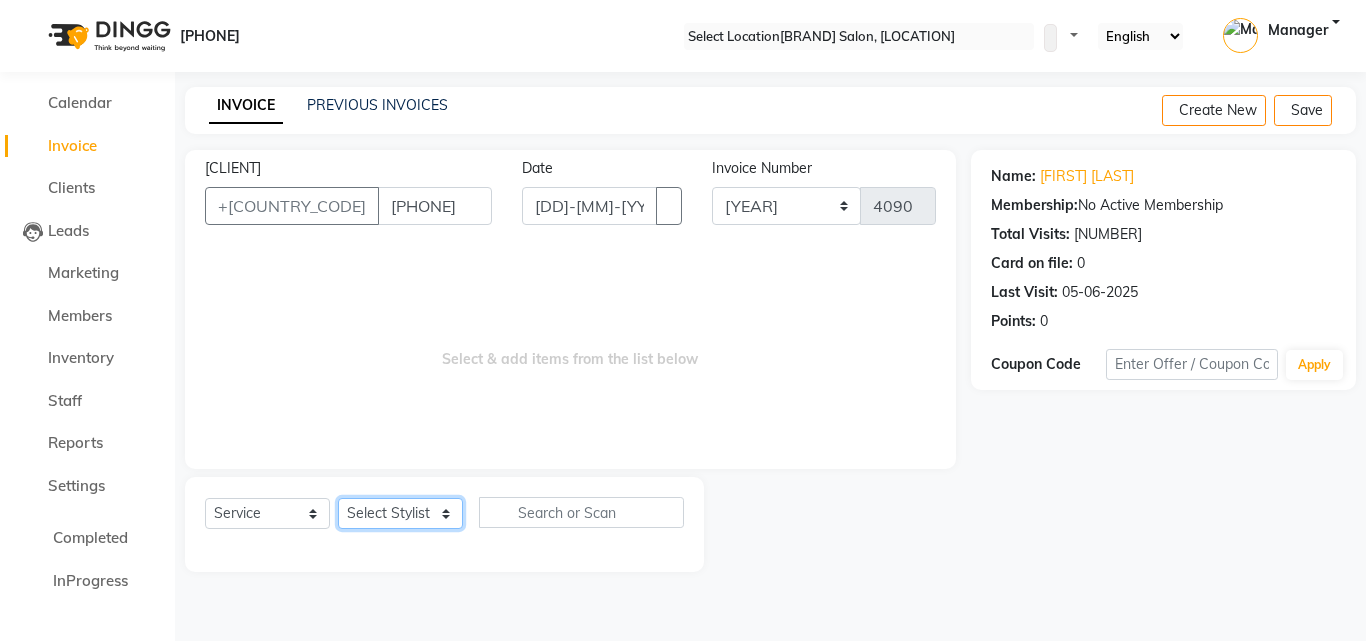 click on "Select Stylist [BRAND] [FIRST] [FIRST] [FIRST] [FIRST] [FIRST] [FIRST] [FIRST] [FIRST] [FIRST] [FIRST]" at bounding box center [400, 513] 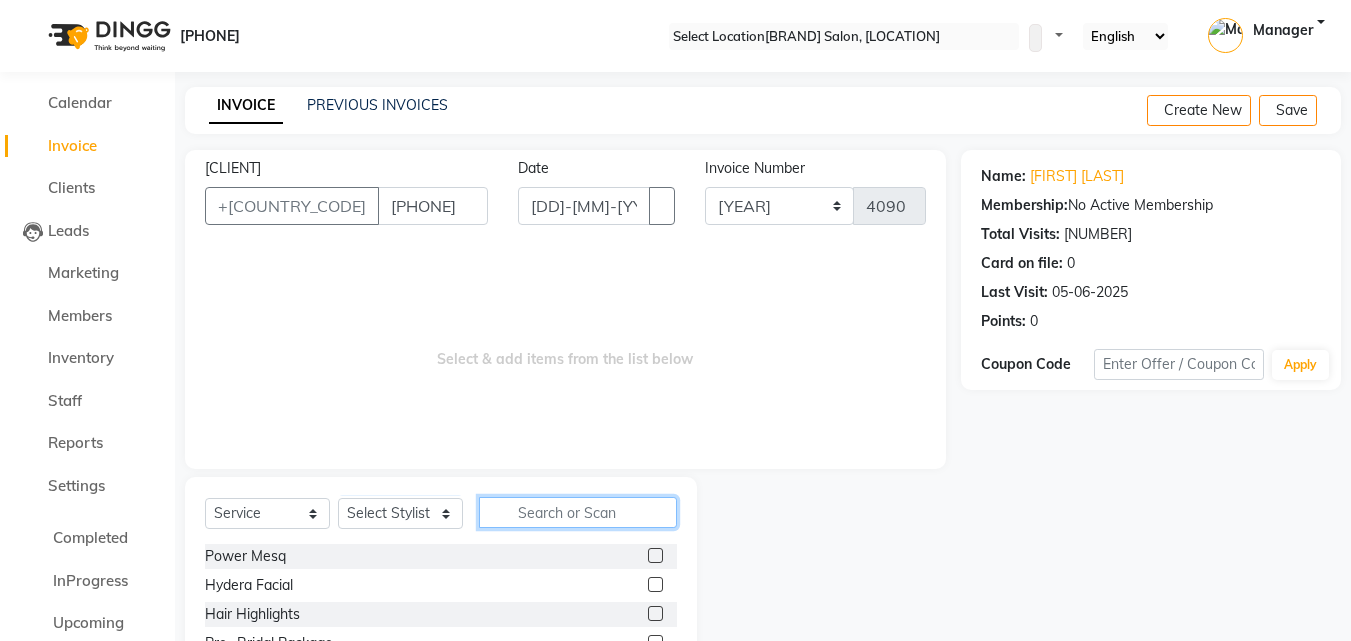 click at bounding box center (578, 512) 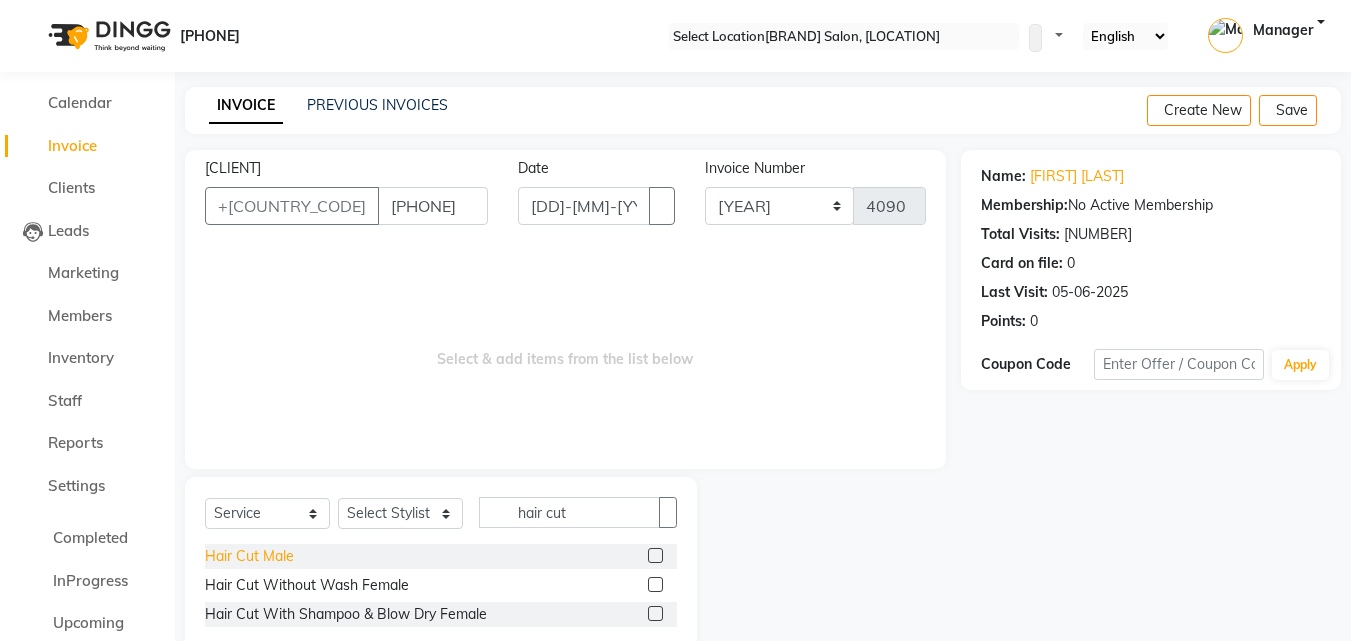 click on "Hair Cut  Male" at bounding box center [249, 556] 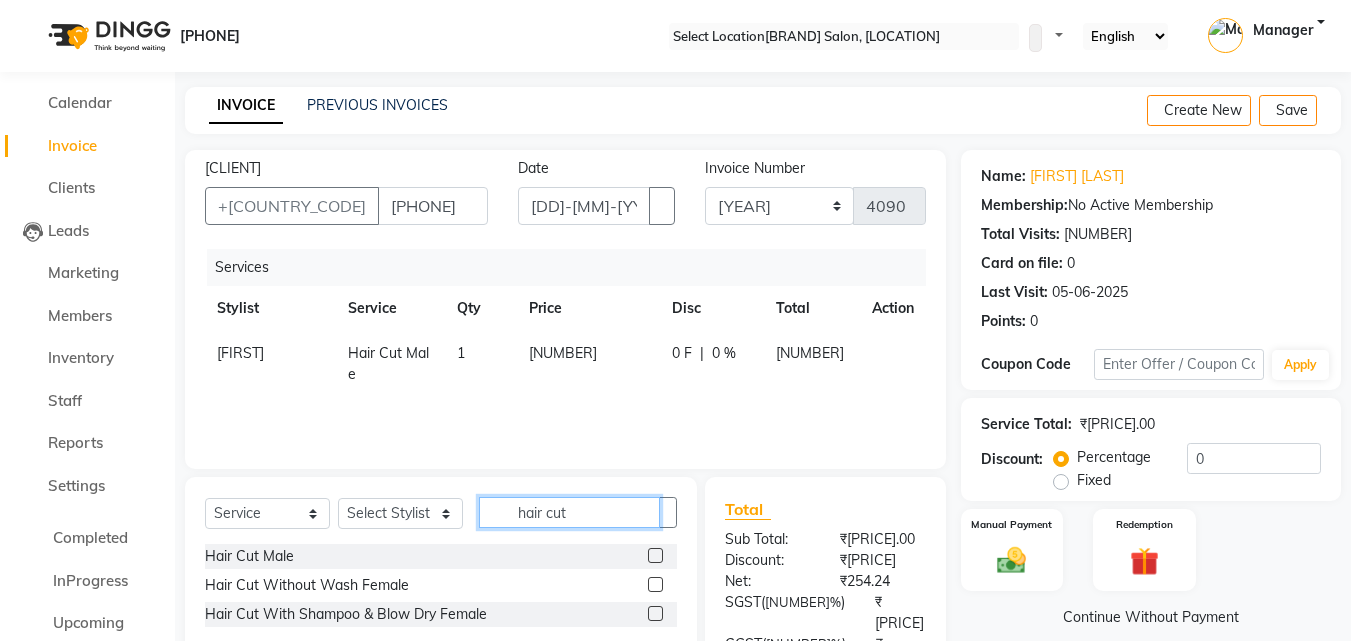 click on "hair cut" at bounding box center (569, 512) 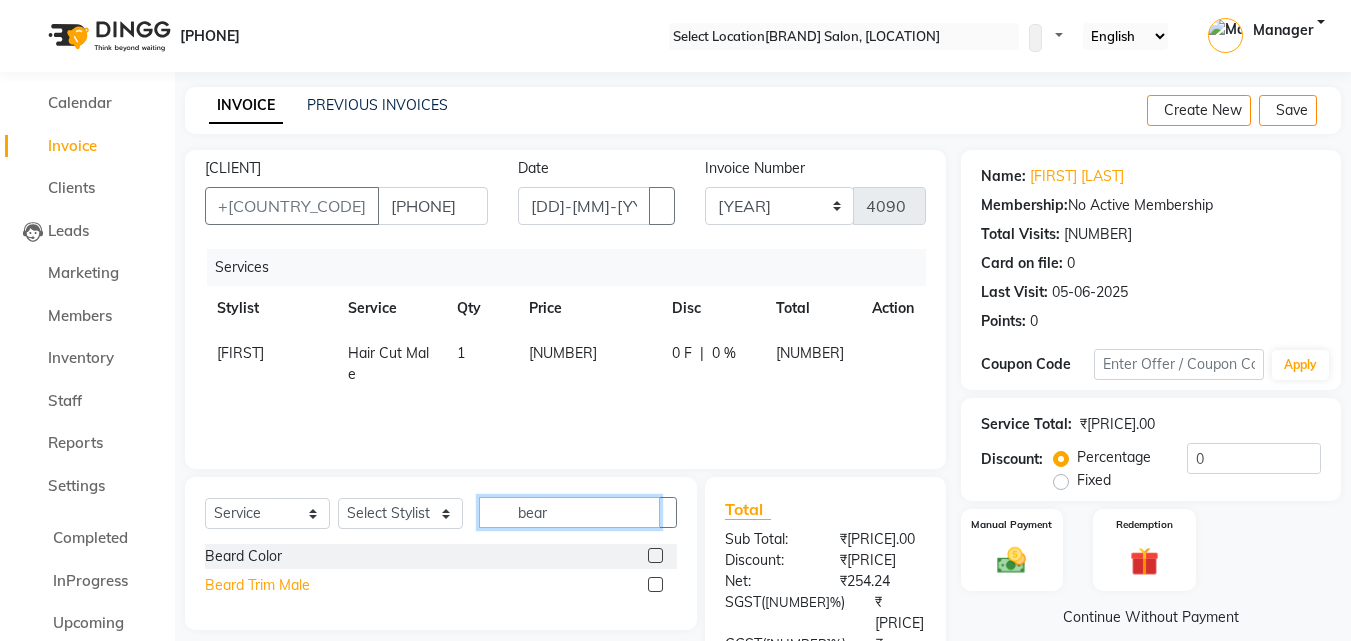 type on "bear" 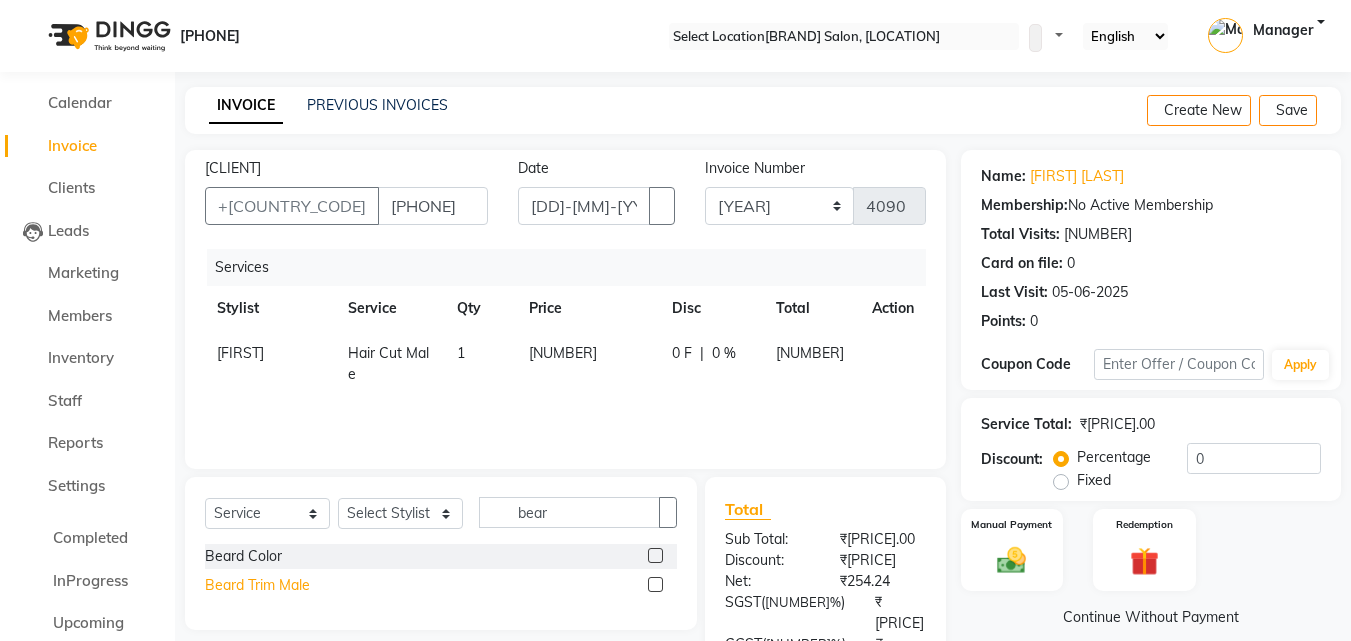 click on "Beard Trim Male" at bounding box center (243, 556) 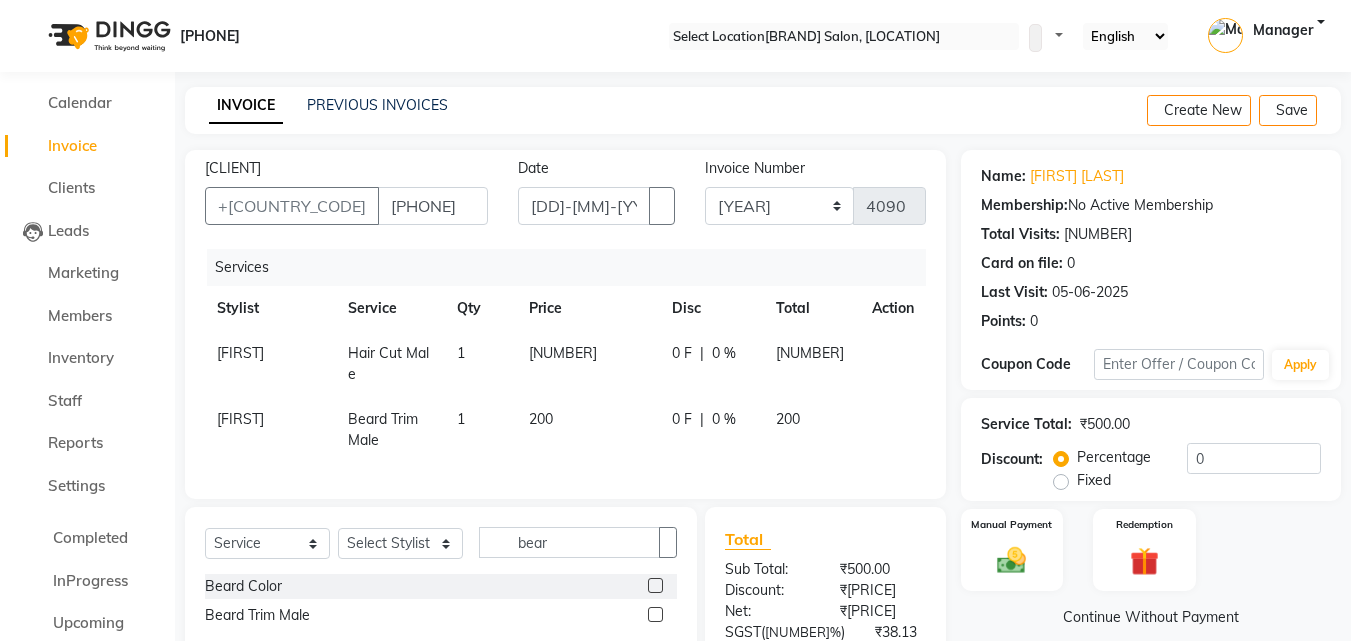 scroll, scrollTop: 183, scrollLeft: 0, axis: vertical 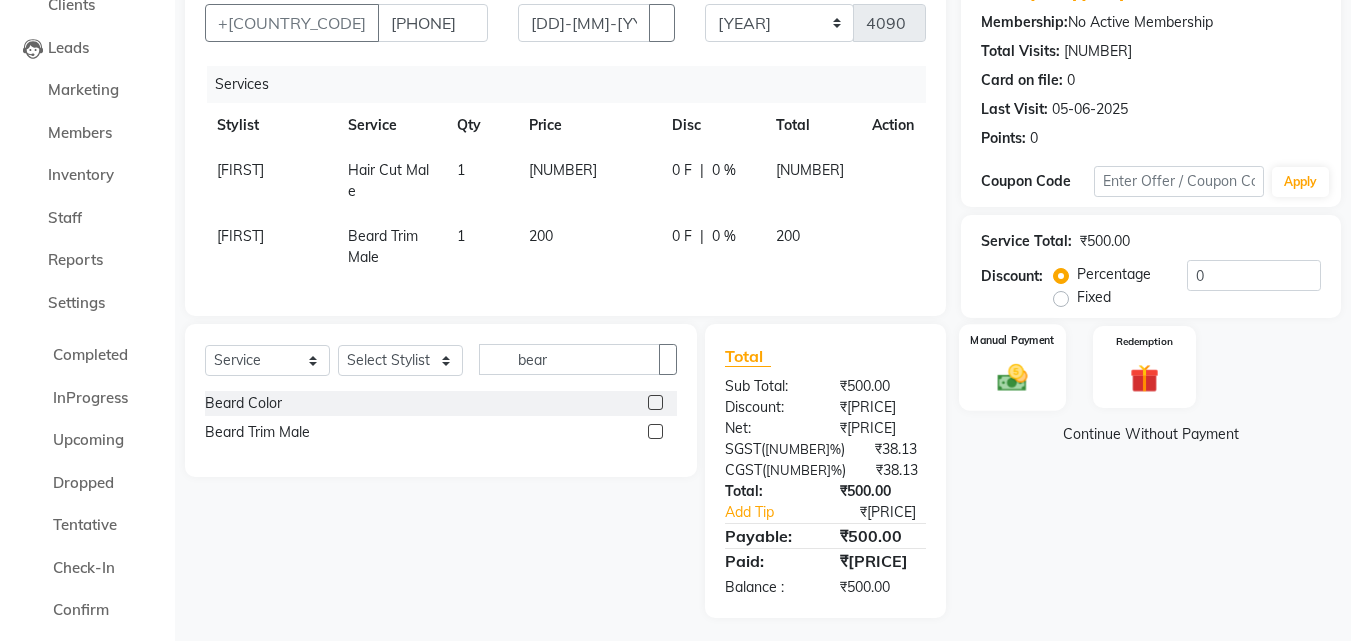 click on "Manual Payment" at bounding box center [1012, 367] 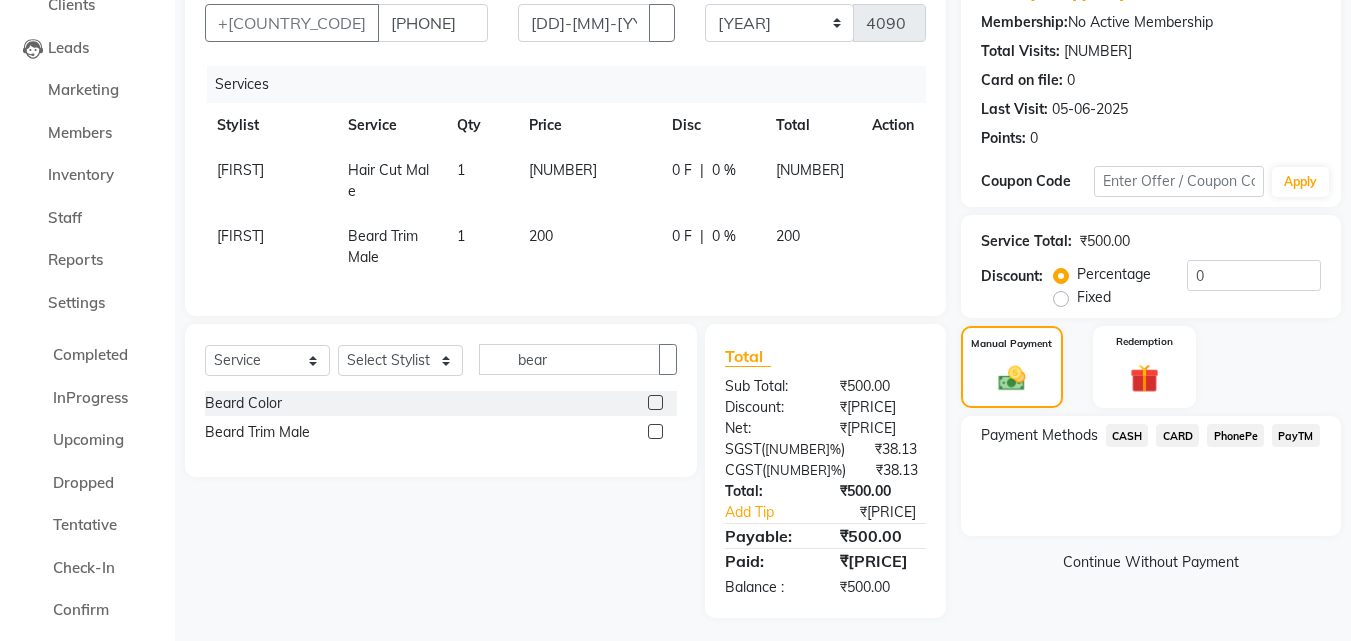 click on "PayTM" at bounding box center (1127, 435) 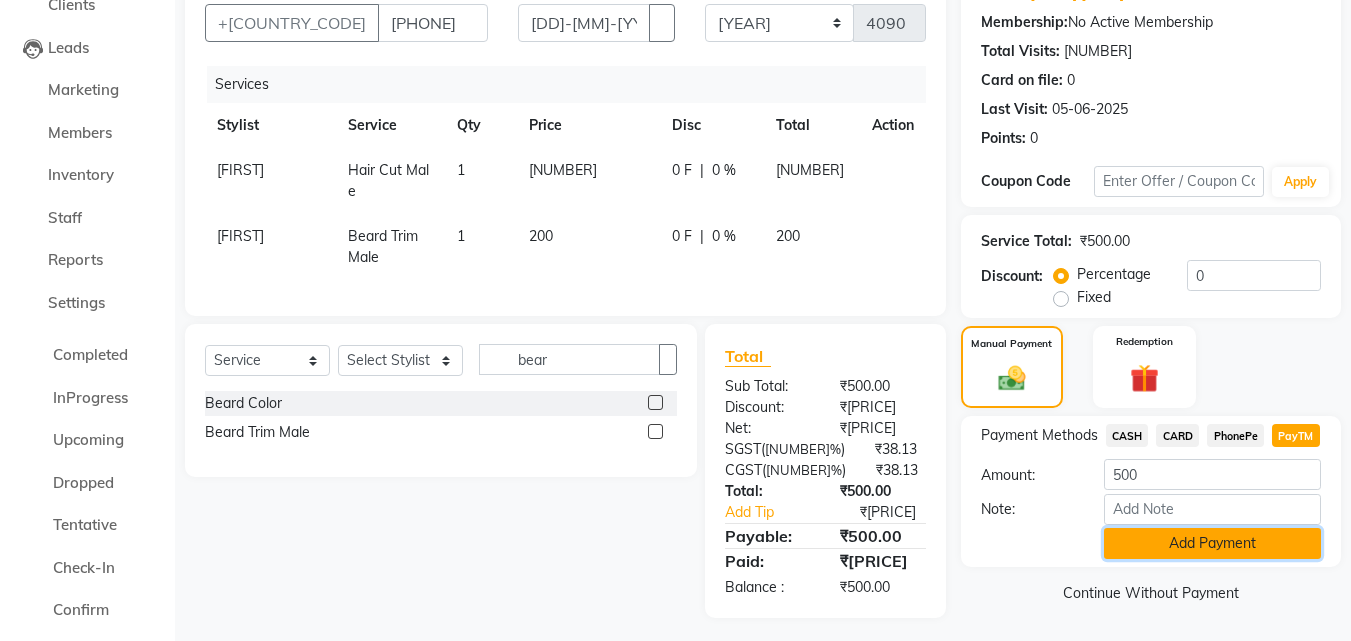 click on "Add Payment" at bounding box center (1212, 543) 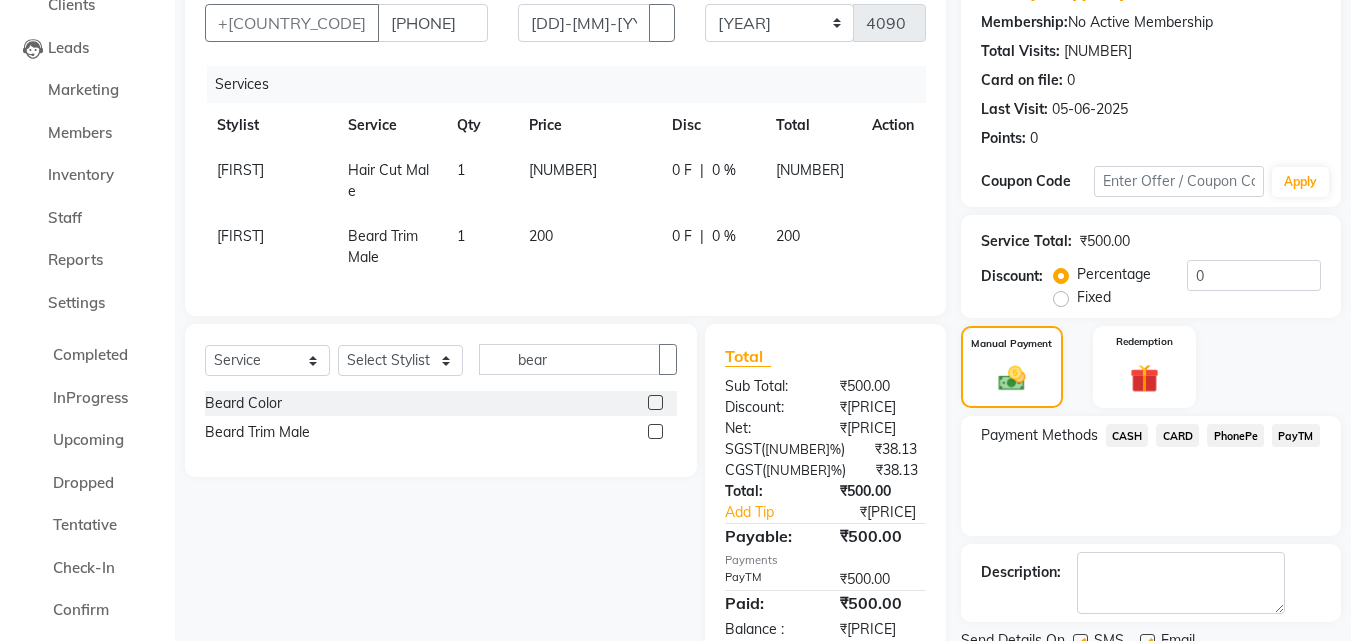 scroll, scrollTop: 269, scrollLeft: 0, axis: vertical 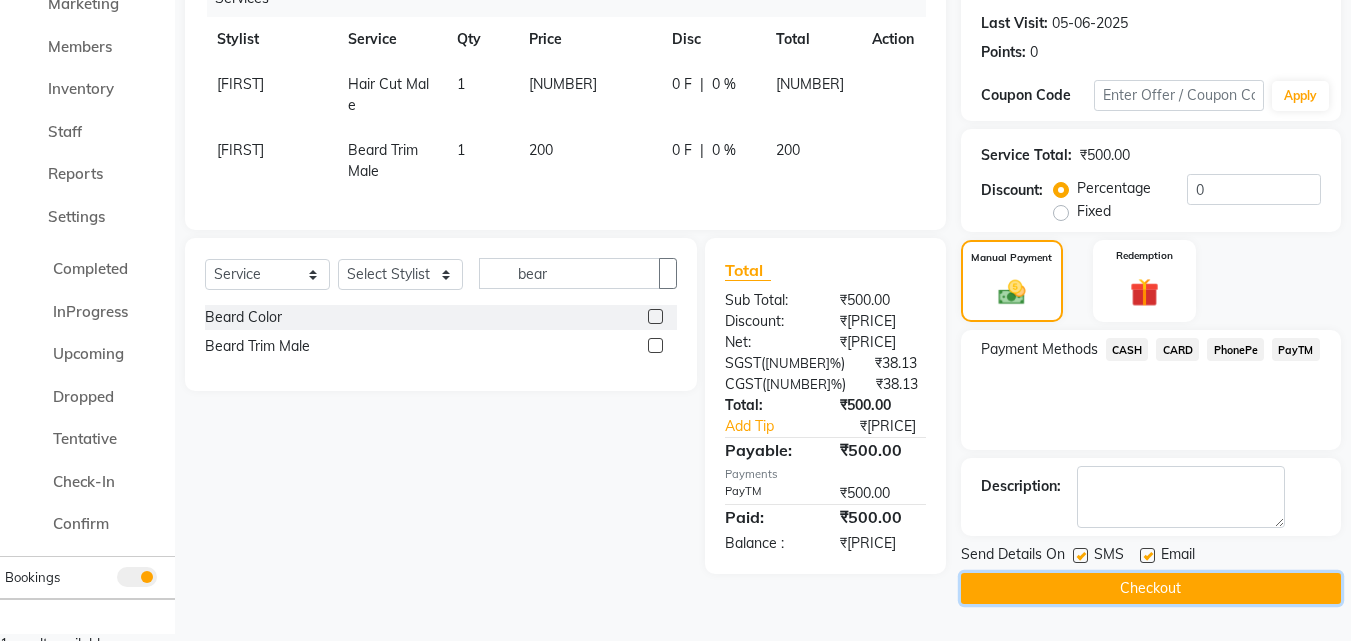 click on "Checkout" at bounding box center (1151, 588) 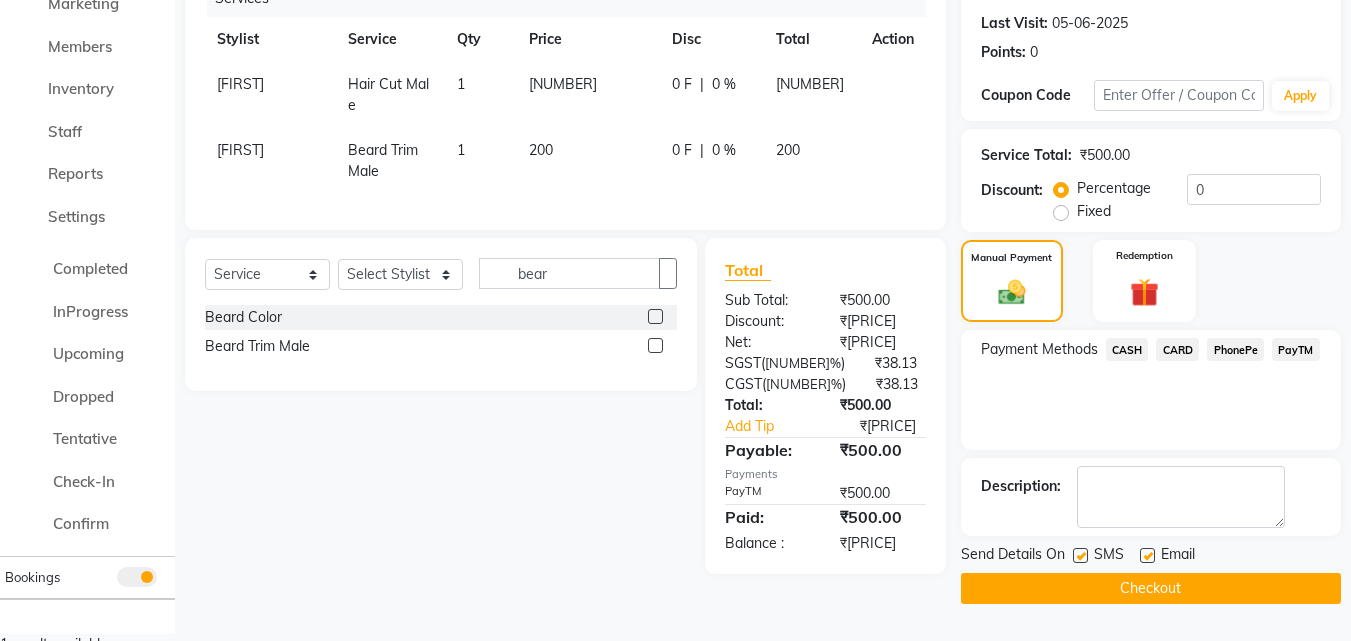 click on "Checkout" at bounding box center [1151, 588] 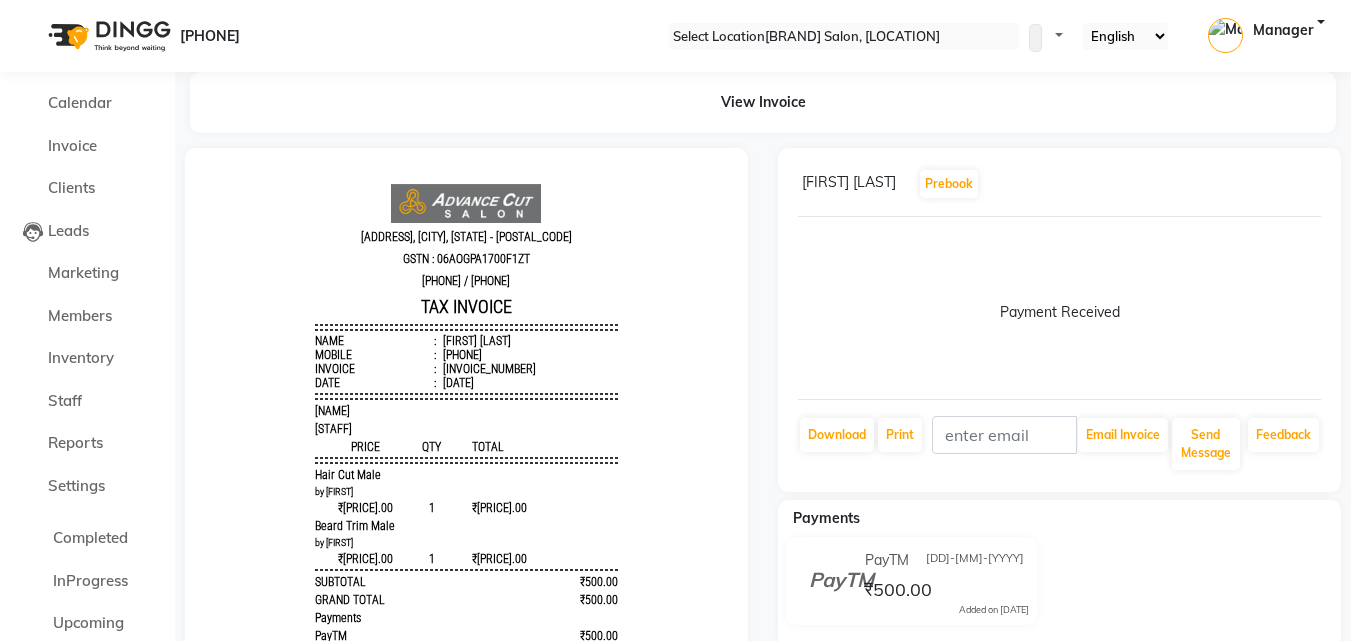 scroll, scrollTop: 0, scrollLeft: 0, axis: both 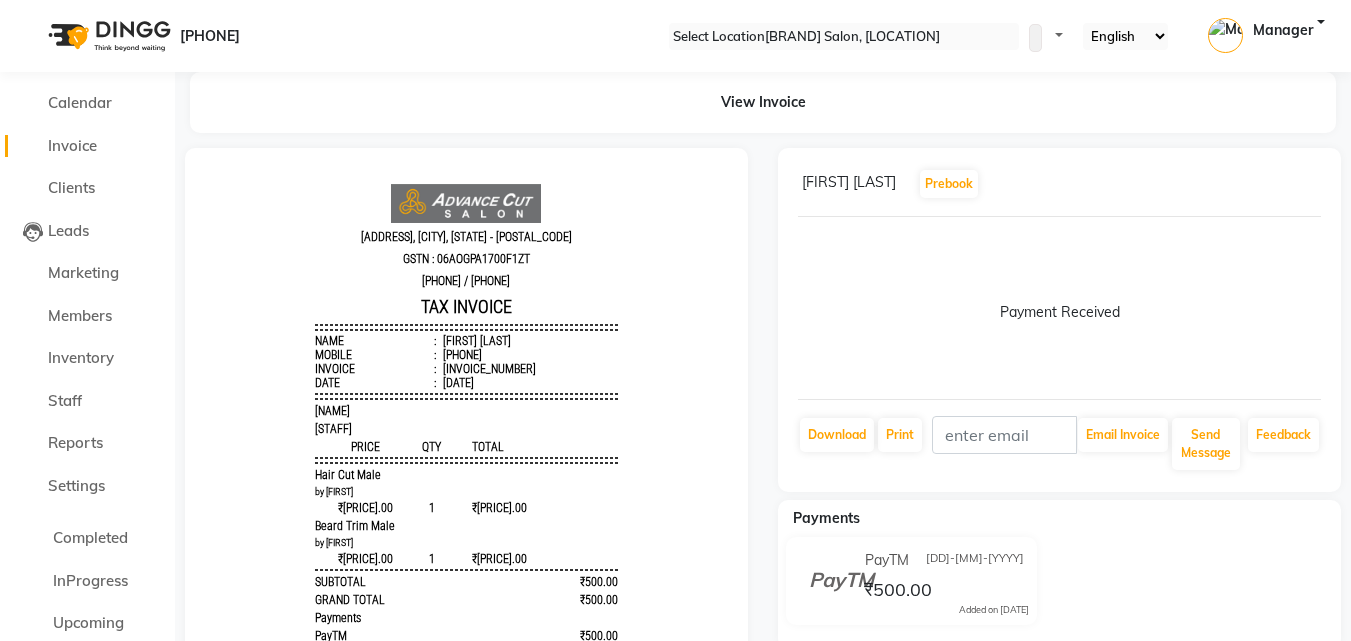 click on "Invoice" at bounding box center (72, 145) 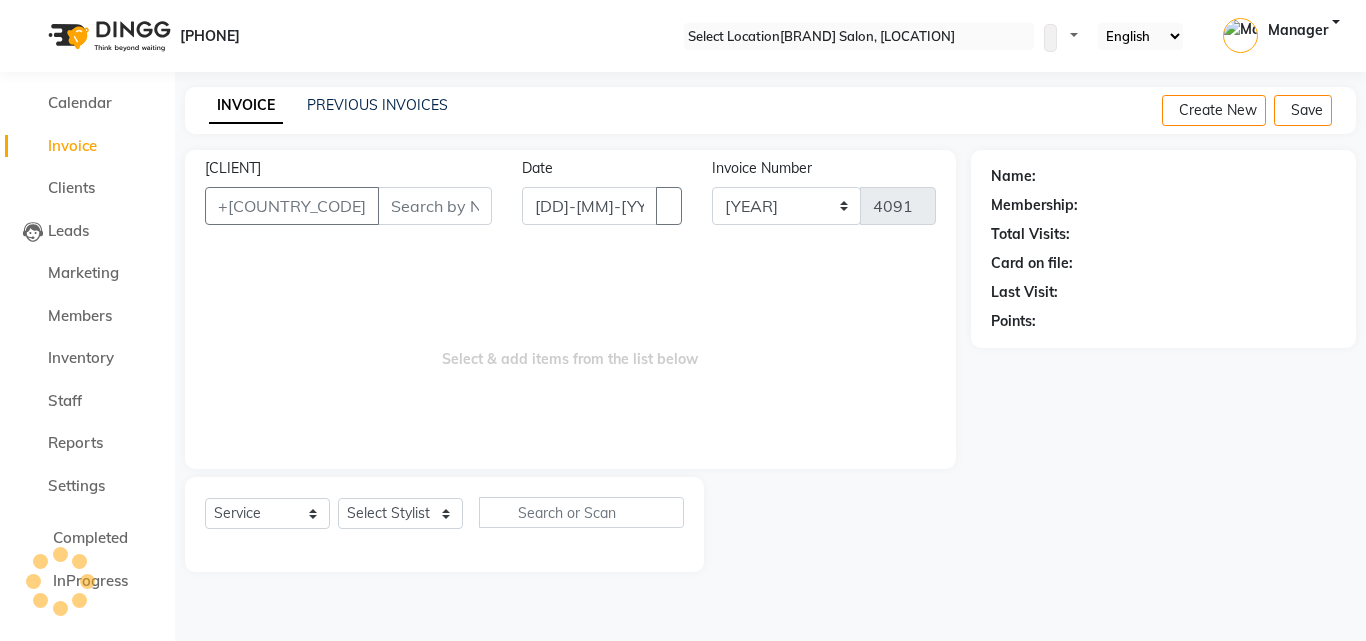 click on "[CLIENT]" at bounding box center [435, 206] 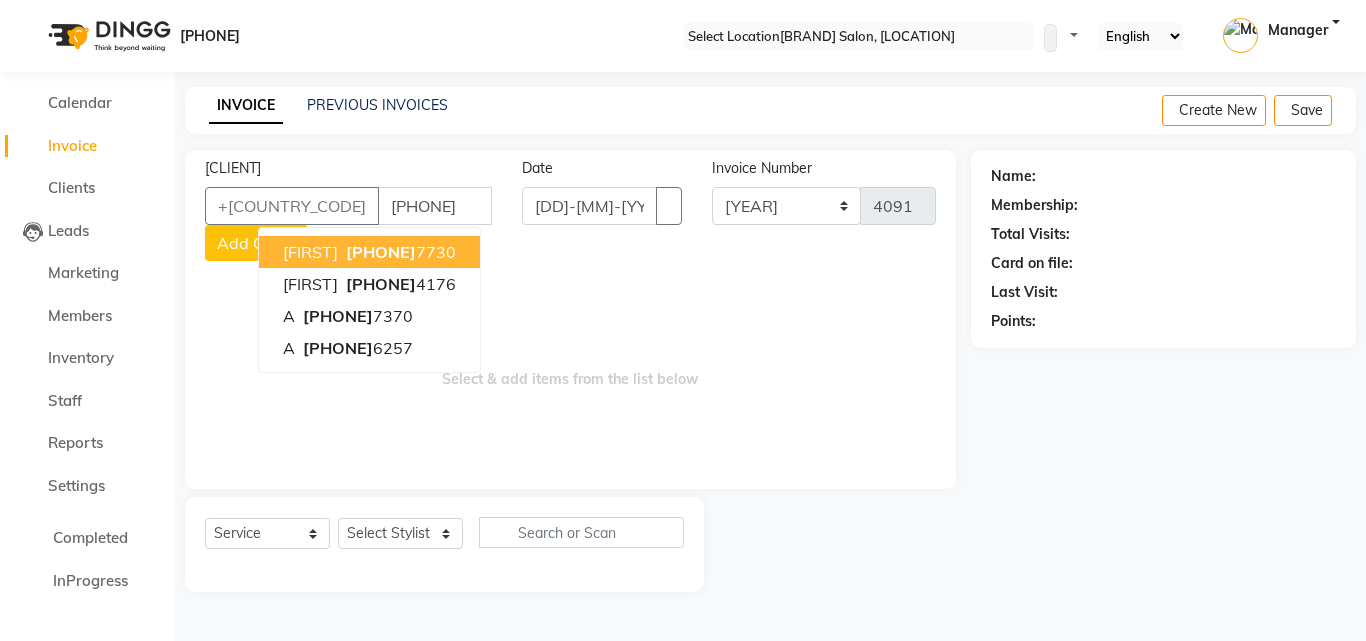 click on "[PHONE]" at bounding box center [399, 252] 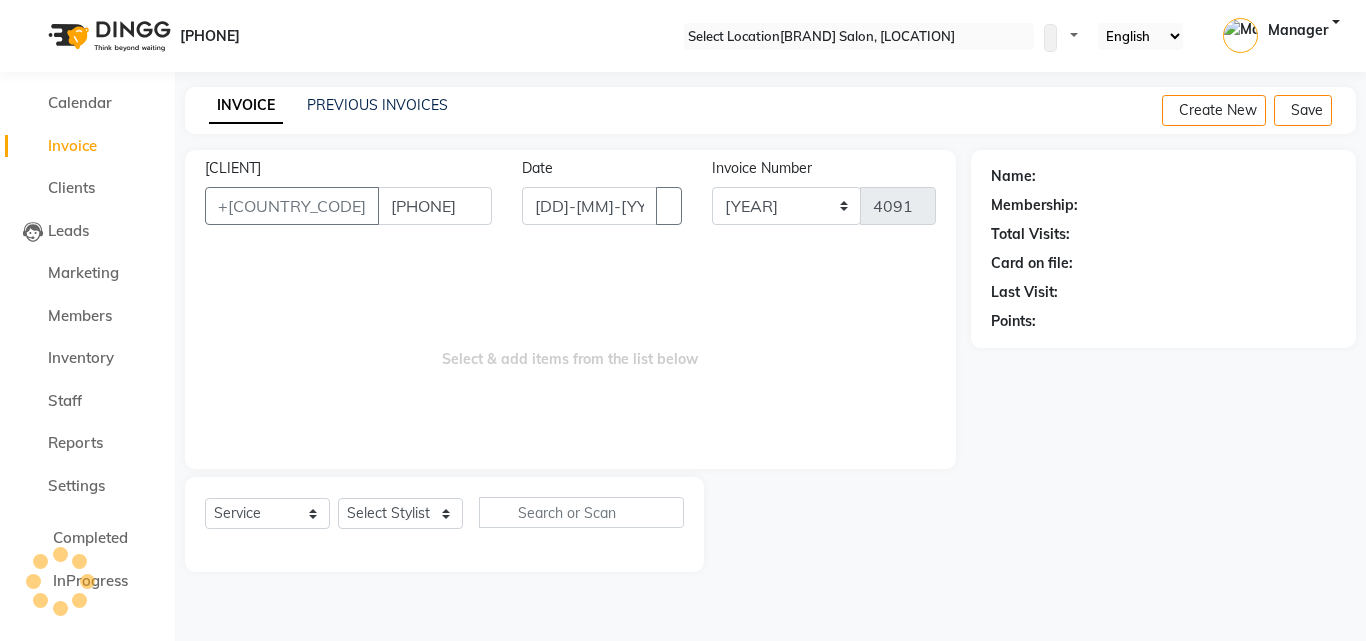 type on "[PHONE]" 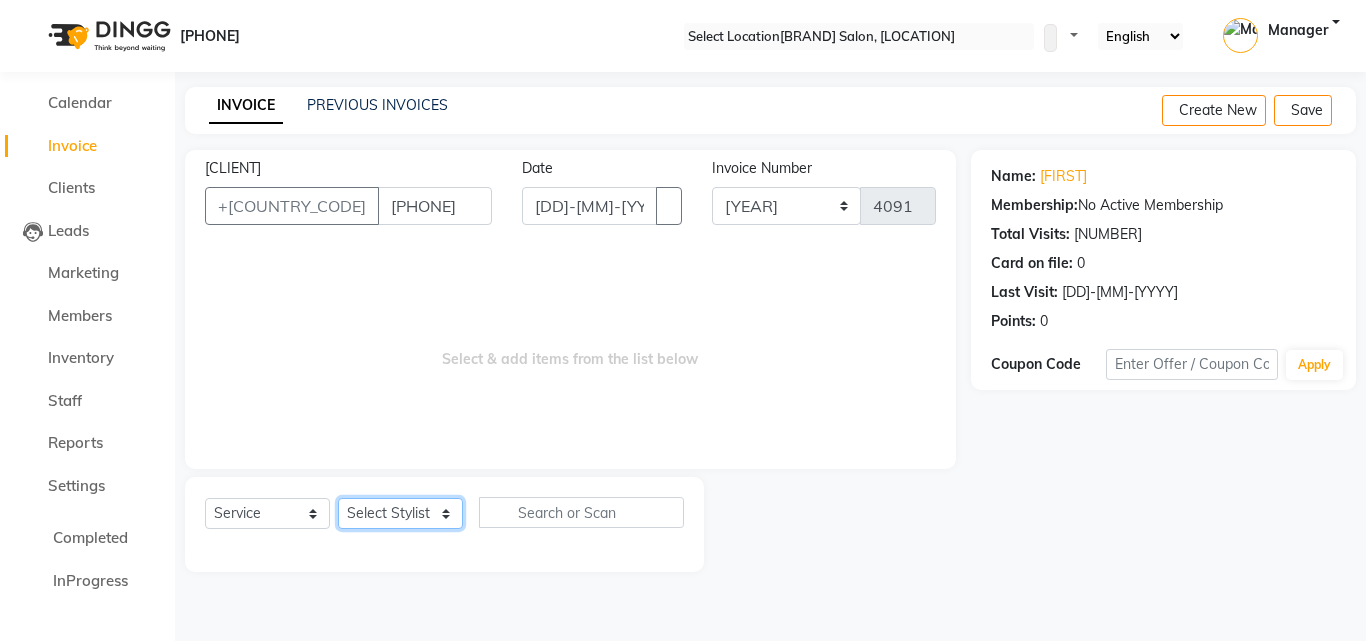 click on "Select Stylist [BRAND] [FIRST] [FIRST] [FIRST] [FIRST] [FIRST] [FIRST] [FIRST] [FIRST] [FIRST] [FIRST]" at bounding box center (400, 513) 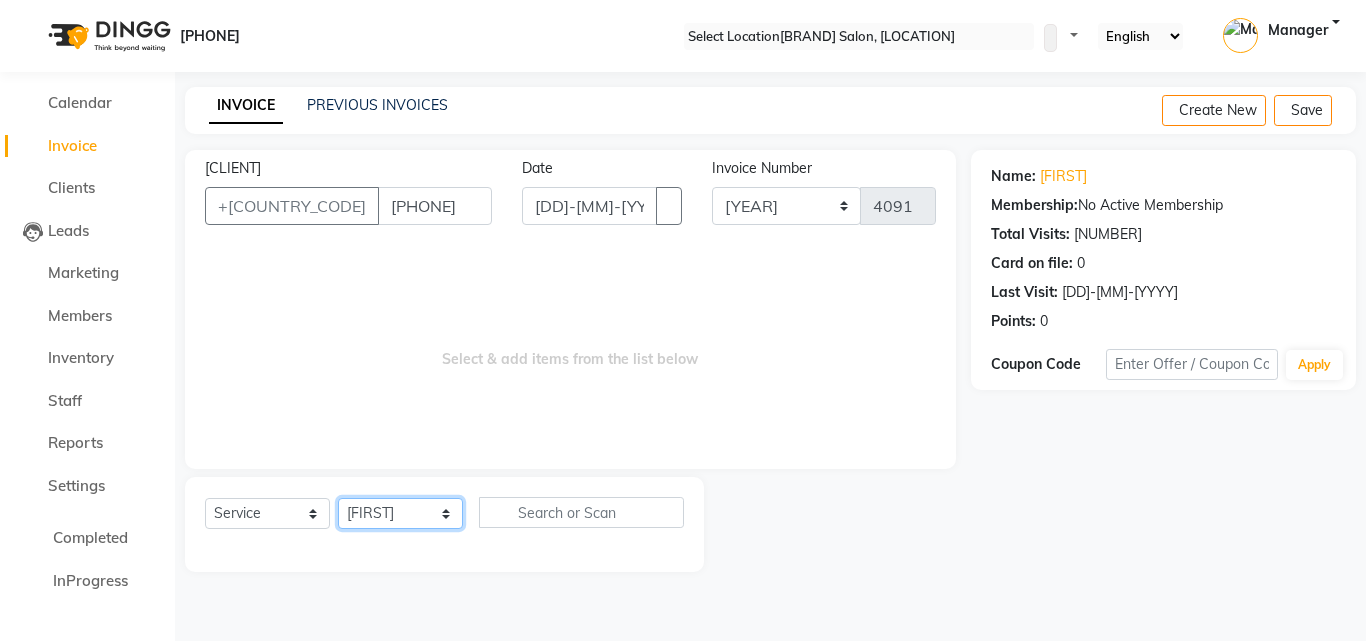 click on "Select Stylist [BRAND] [FIRST] [FIRST] [FIRST] [FIRST] [FIRST] [FIRST] [FIRST] [FIRST] [FIRST] [FIRST]" at bounding box center [400, 513] 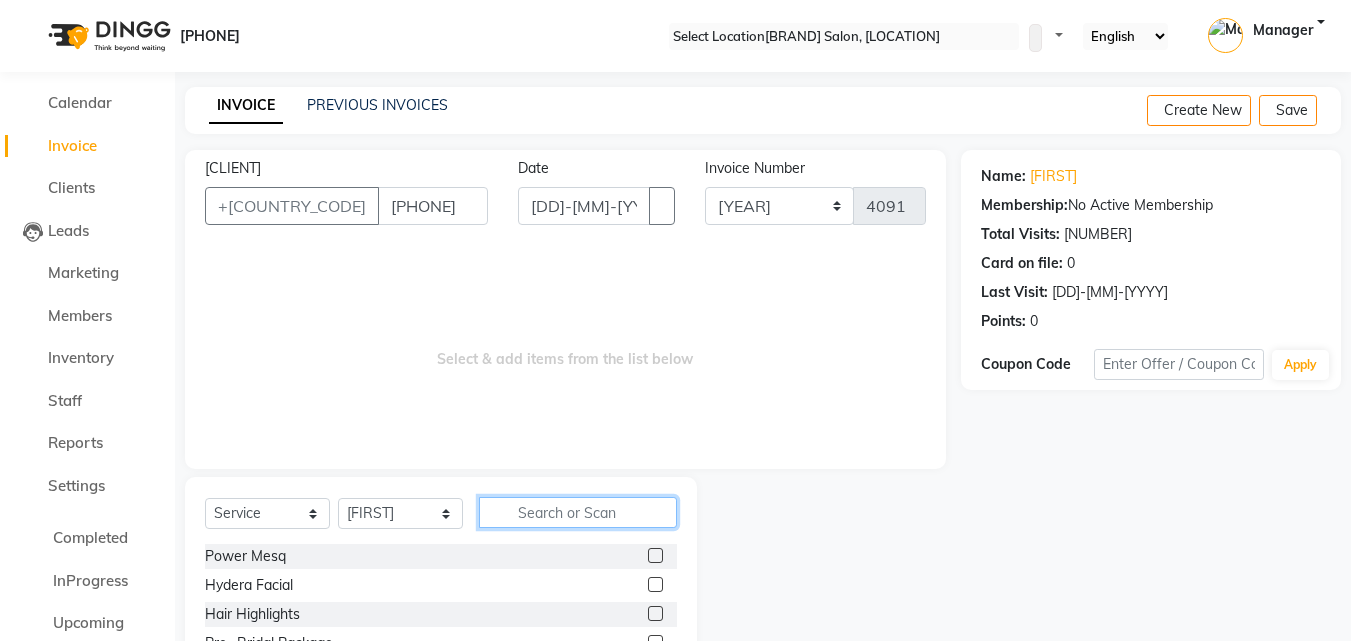 click at bounding box center [578, 512] 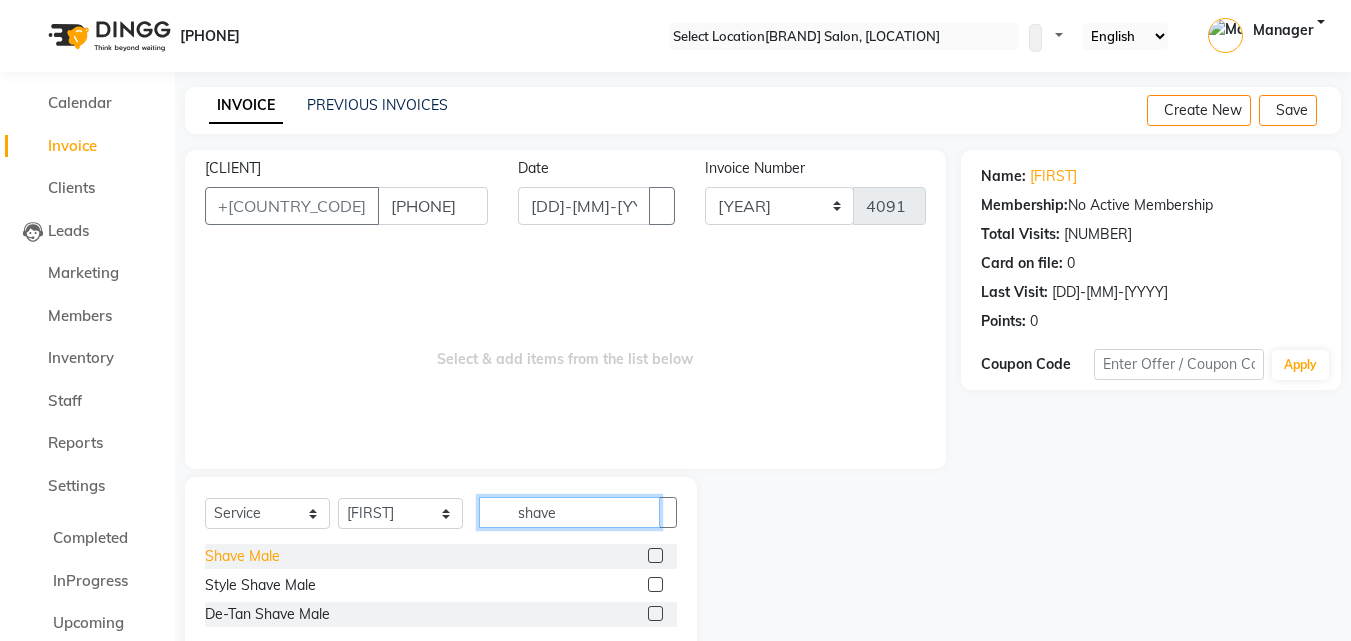 type on "shave" 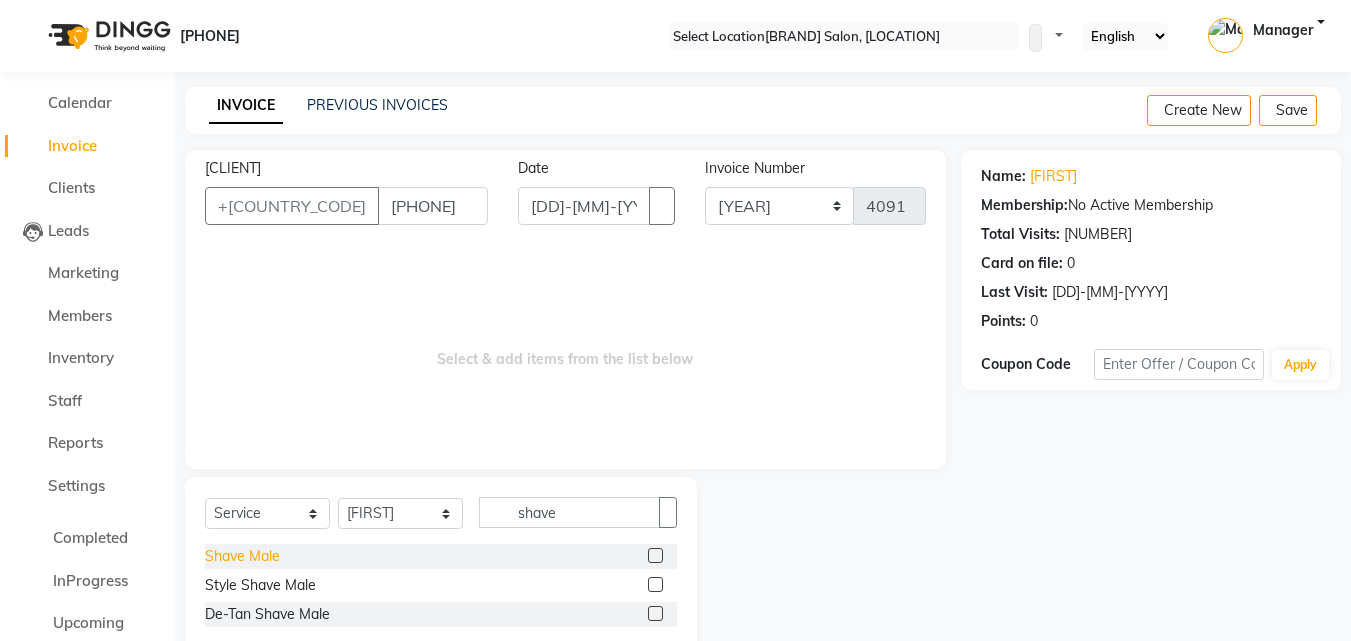 click on "Shave Male" at bounding box center [242, 556] 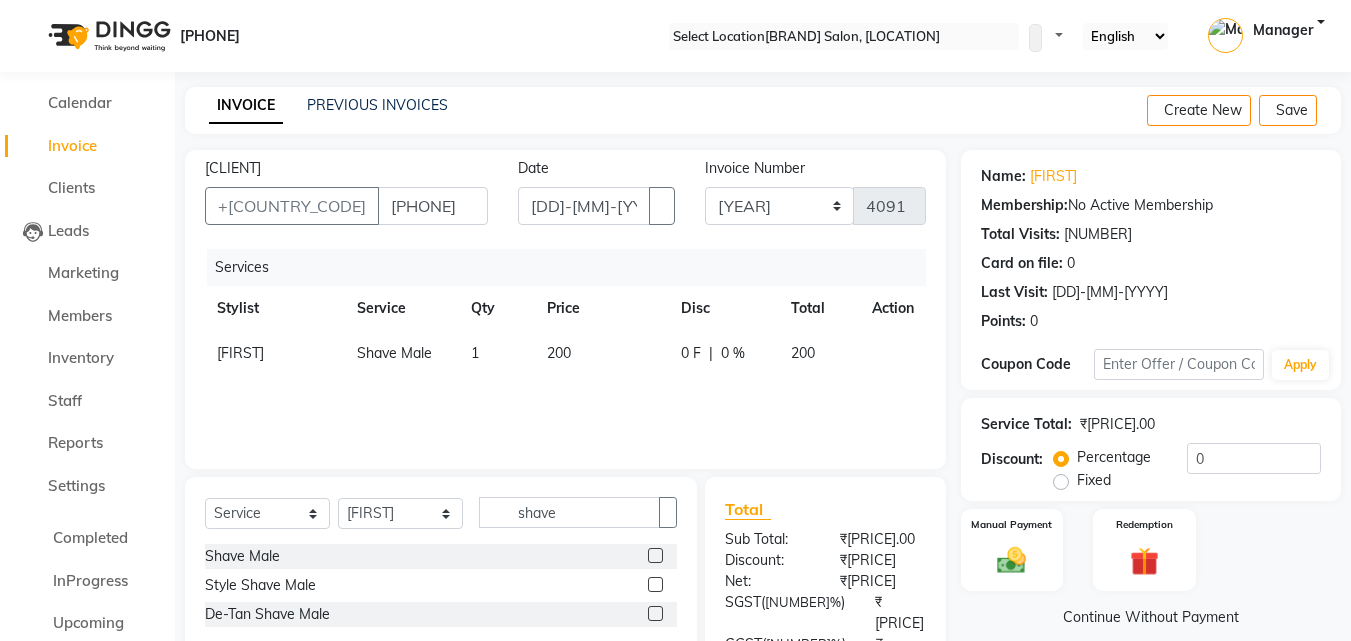 scroll, scrollTop: 159, scrollLeft: 0, axis: vertical 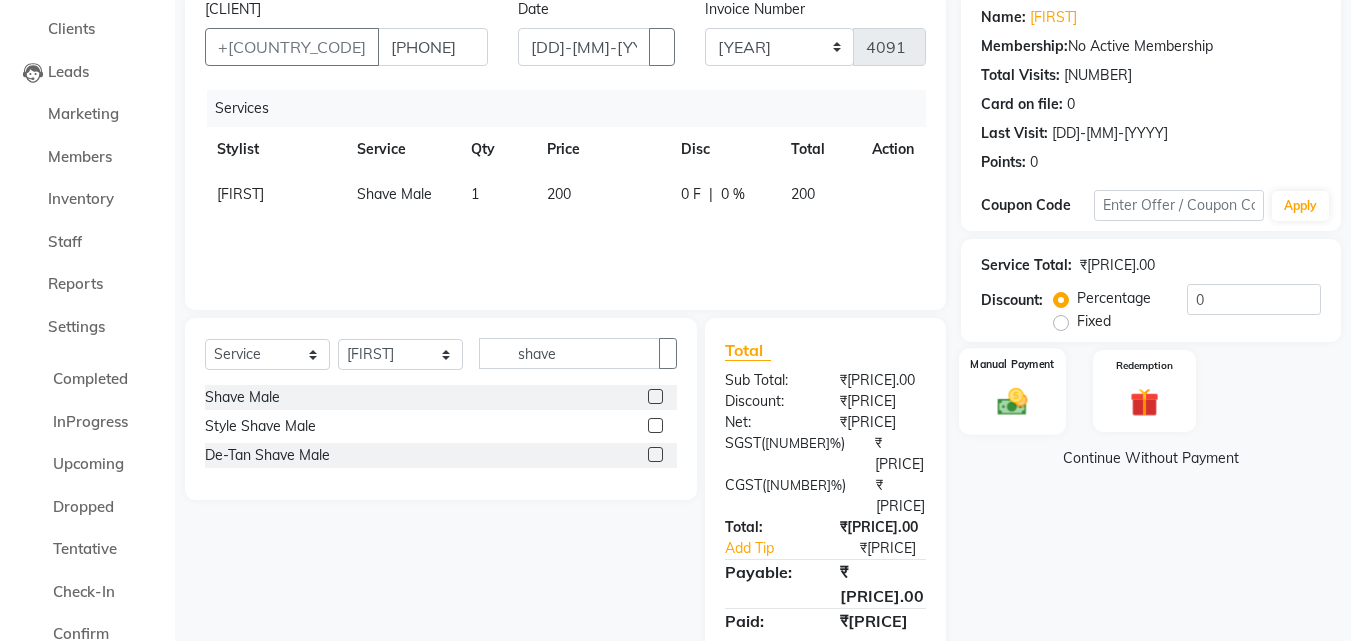 click at bounding box center [1012, 401] 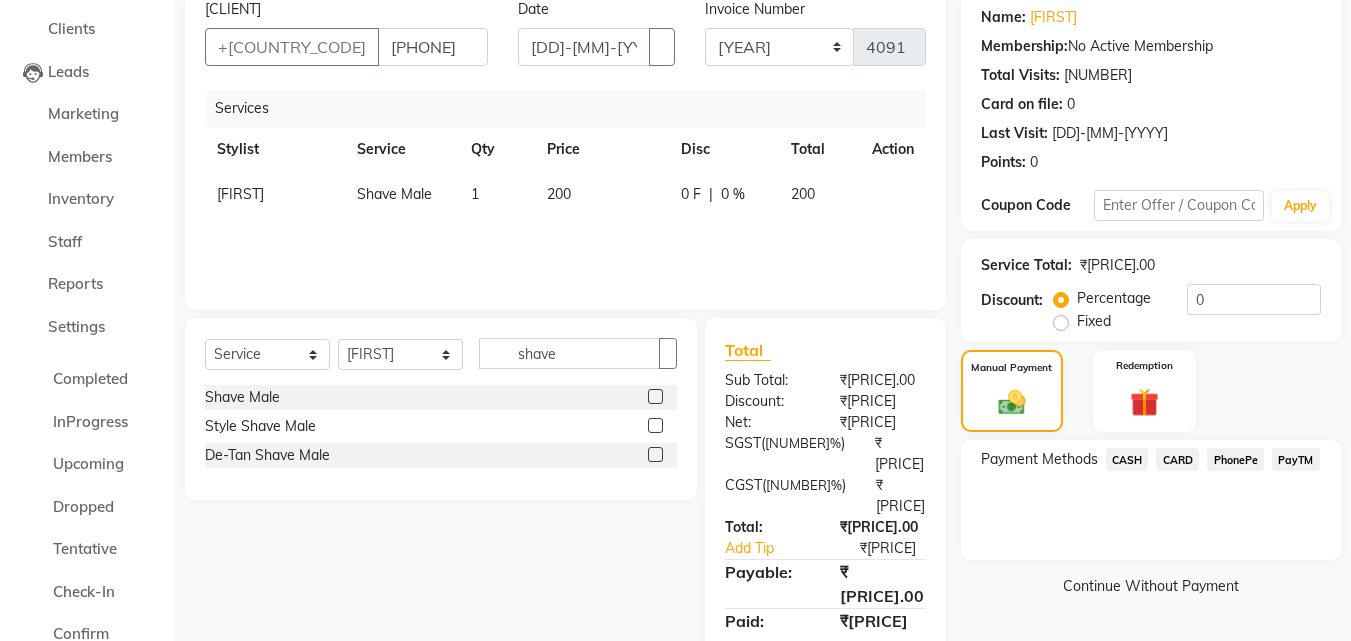 click on "PayTM" at bounding box center (1127, 459) 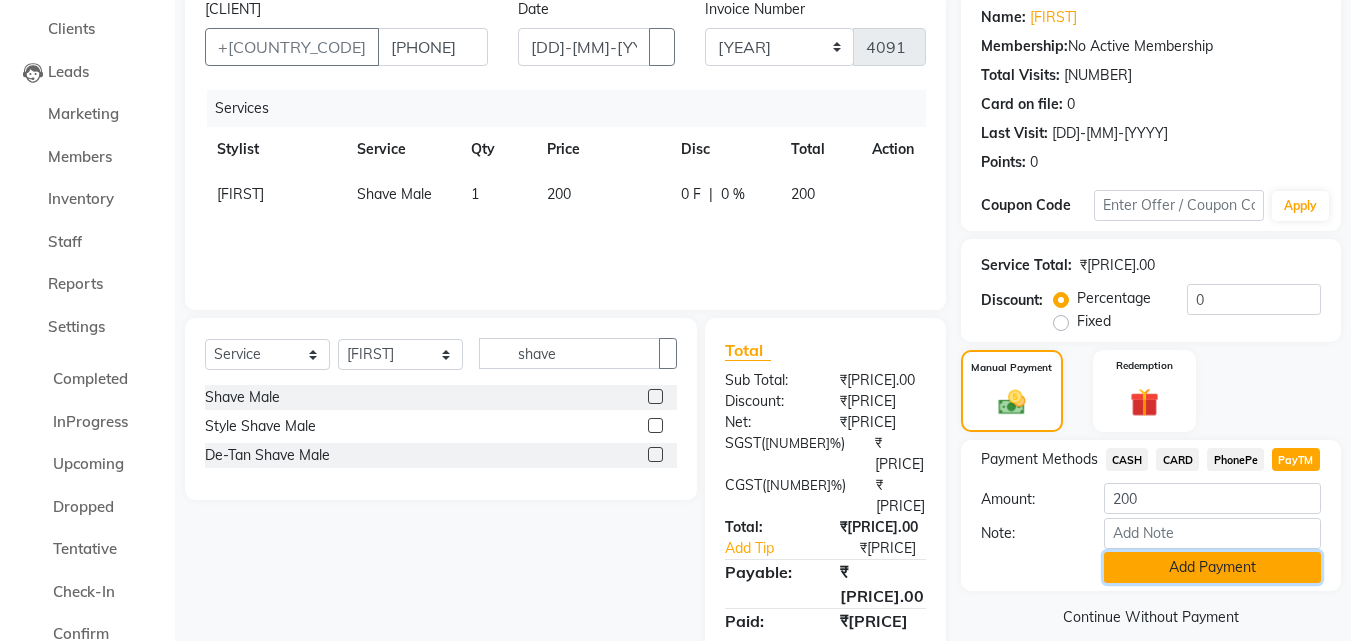 click on "Add Payment" at bounding box center (1212, 567) 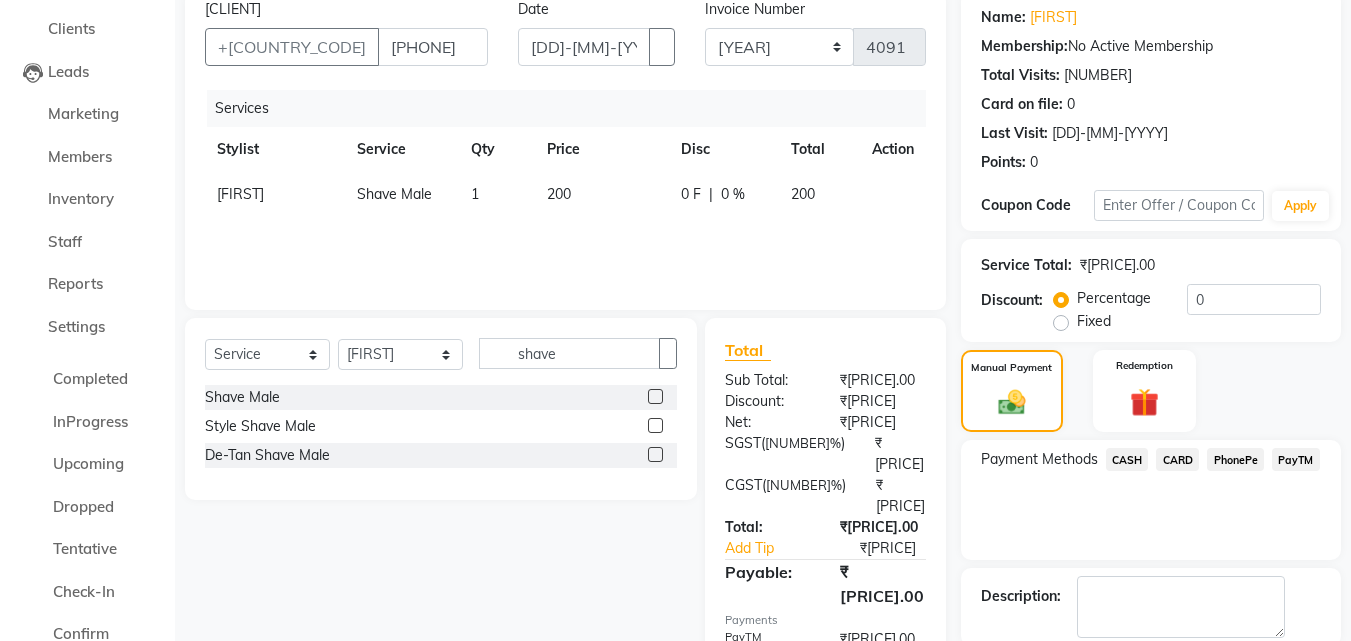 scroll, scrollTop: 269, scrollLeft: 0, axis: vertical 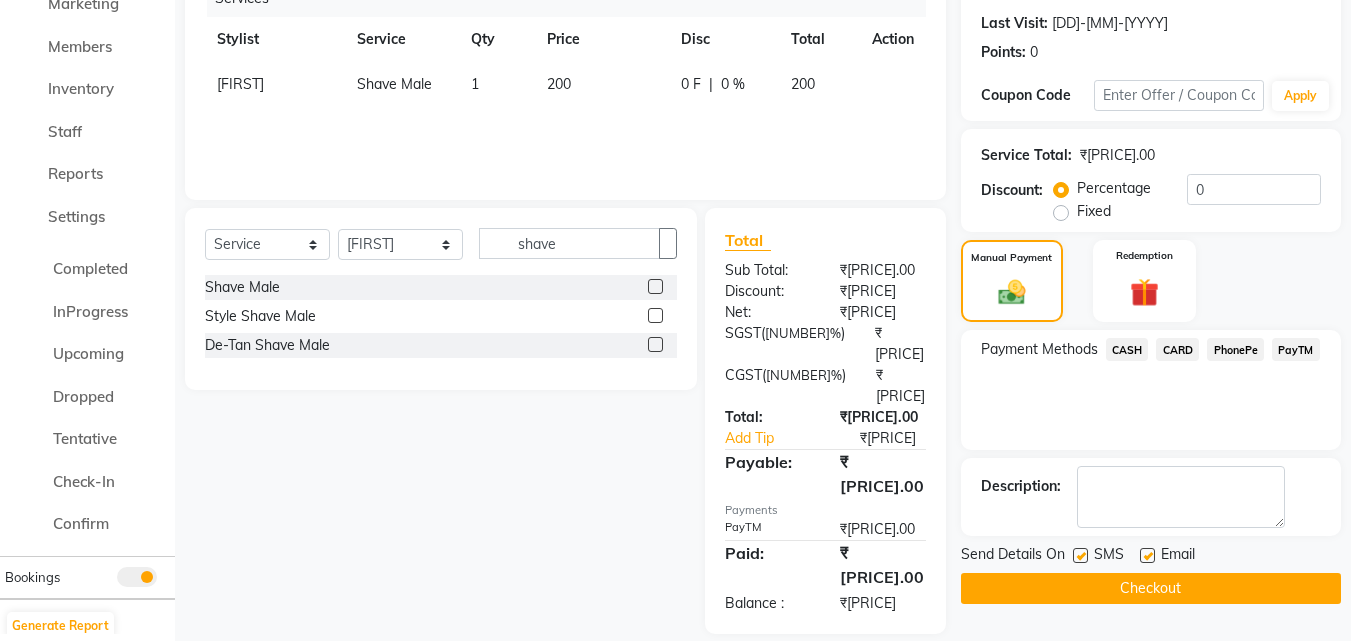 click at bounding box center (1080, 555) 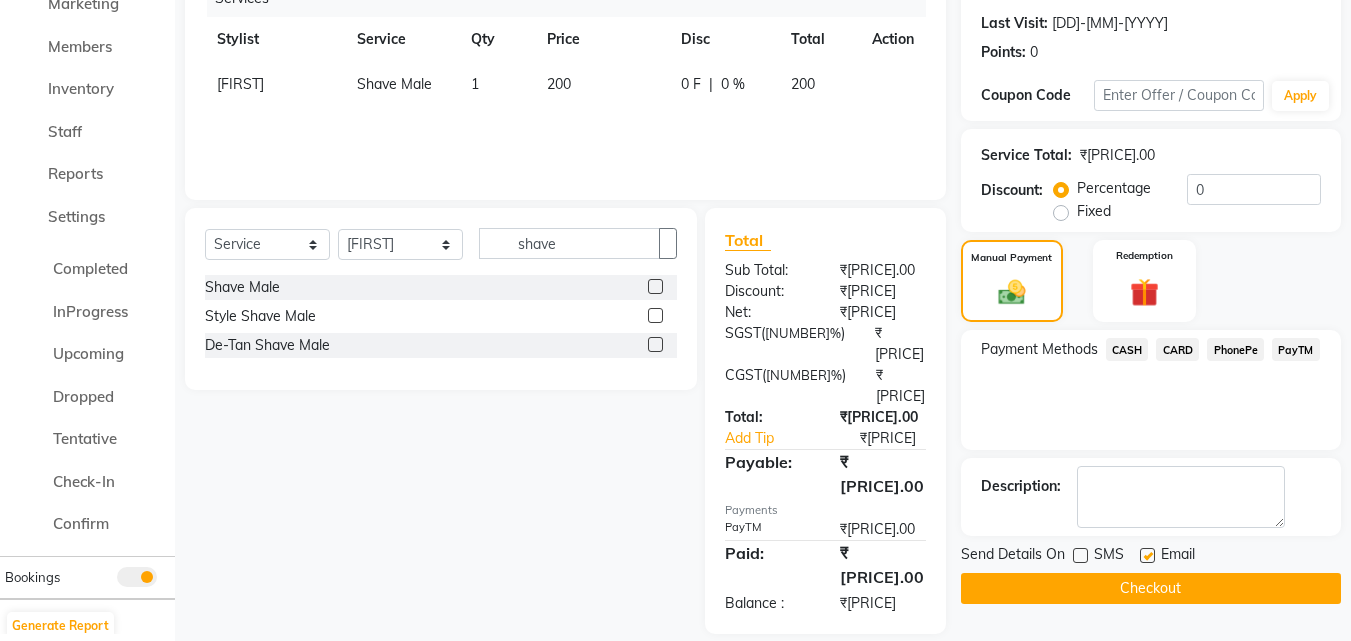 click at bounding box center [1147, 555] 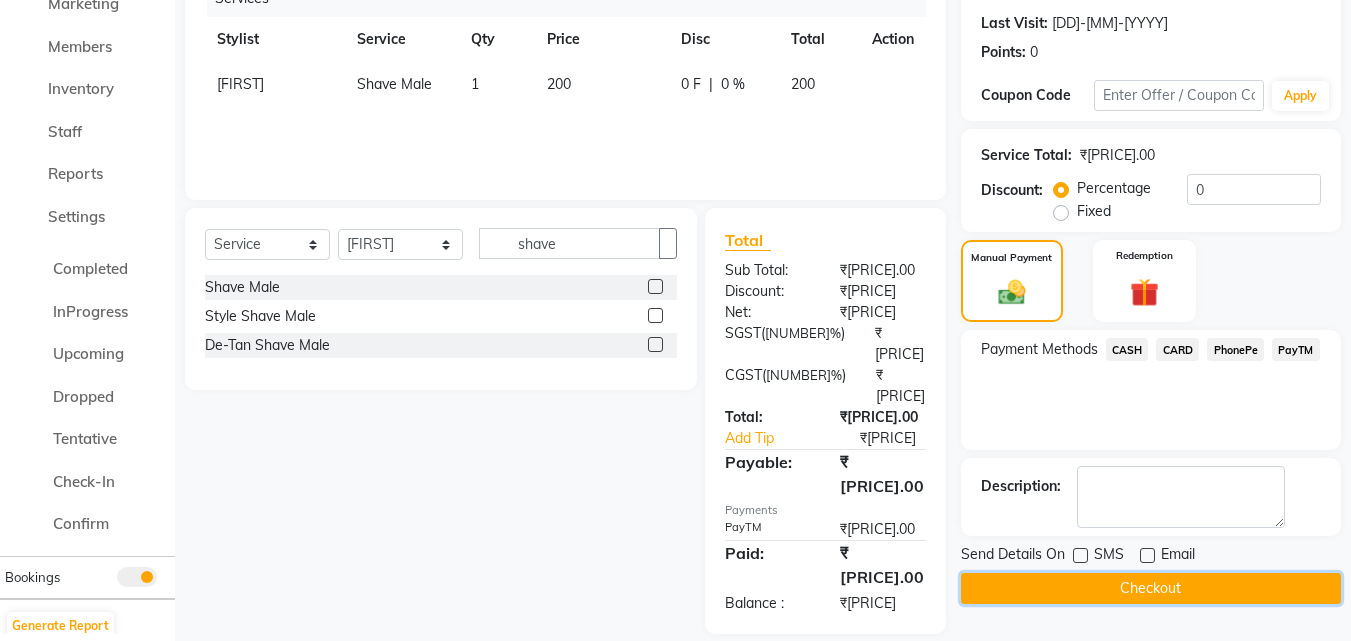 click on "Checkout" at bounding box center (1151, 588) 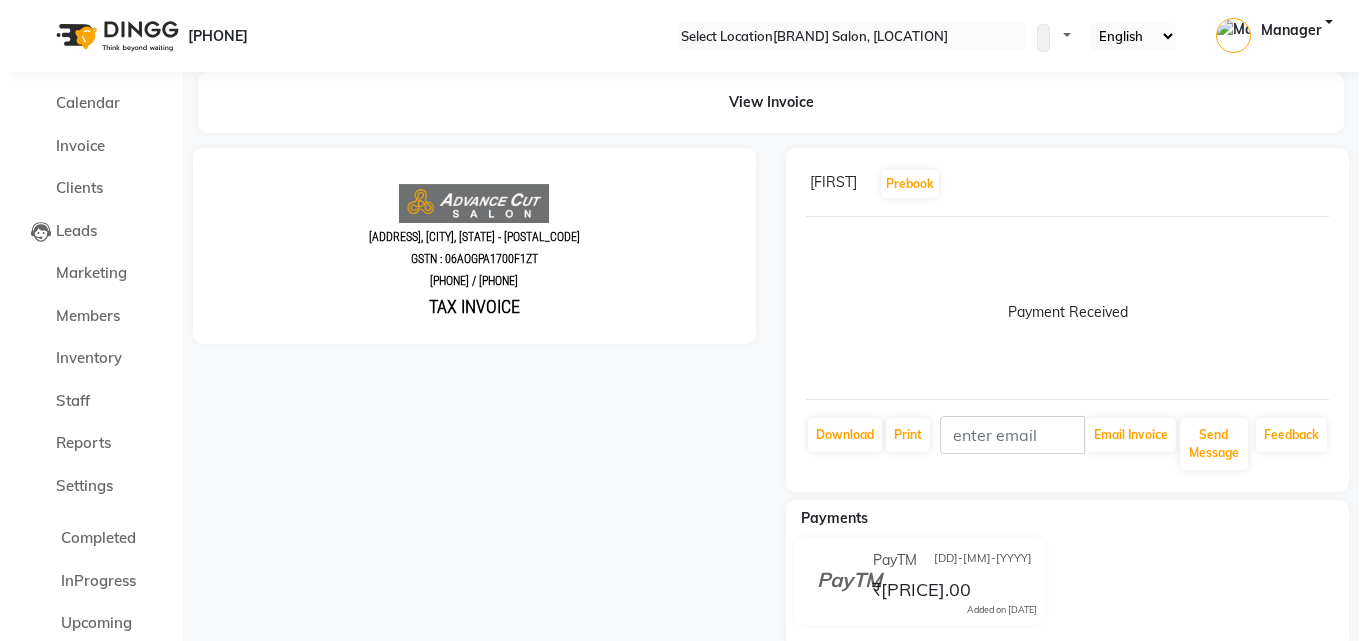 scroll, scrollTop: 0, scrollLeft: 0, axis: both 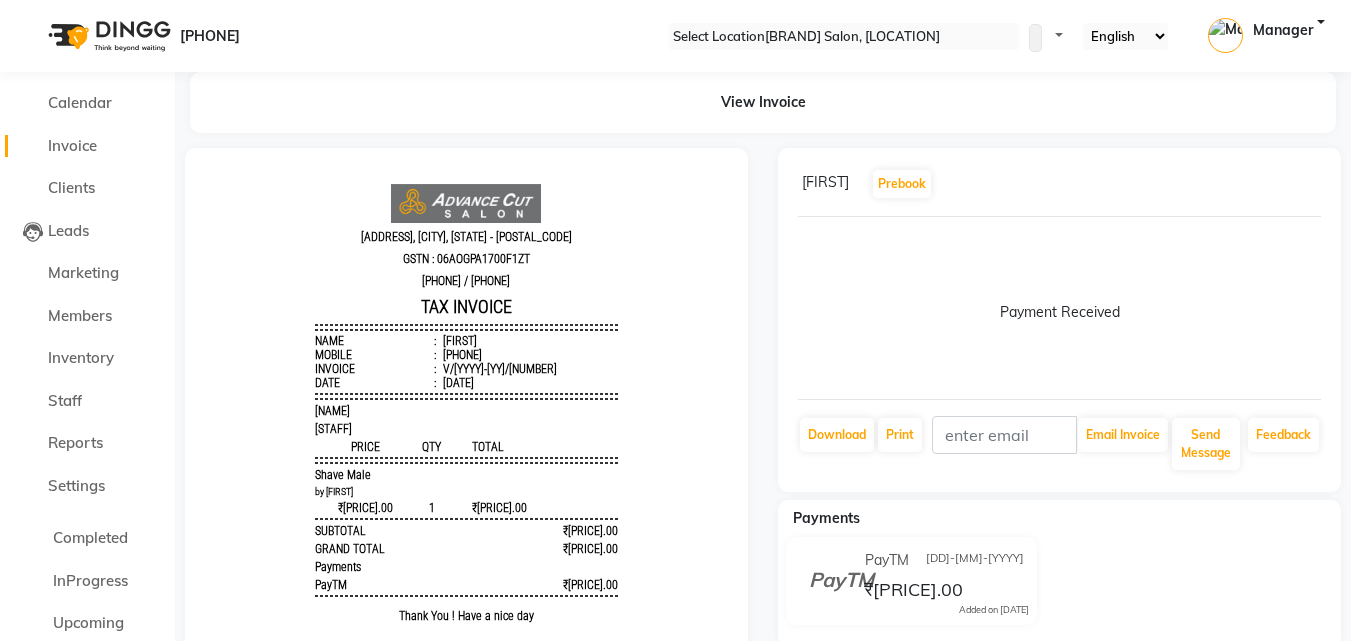 click on "Invoice" at bounding box center (87, 146) 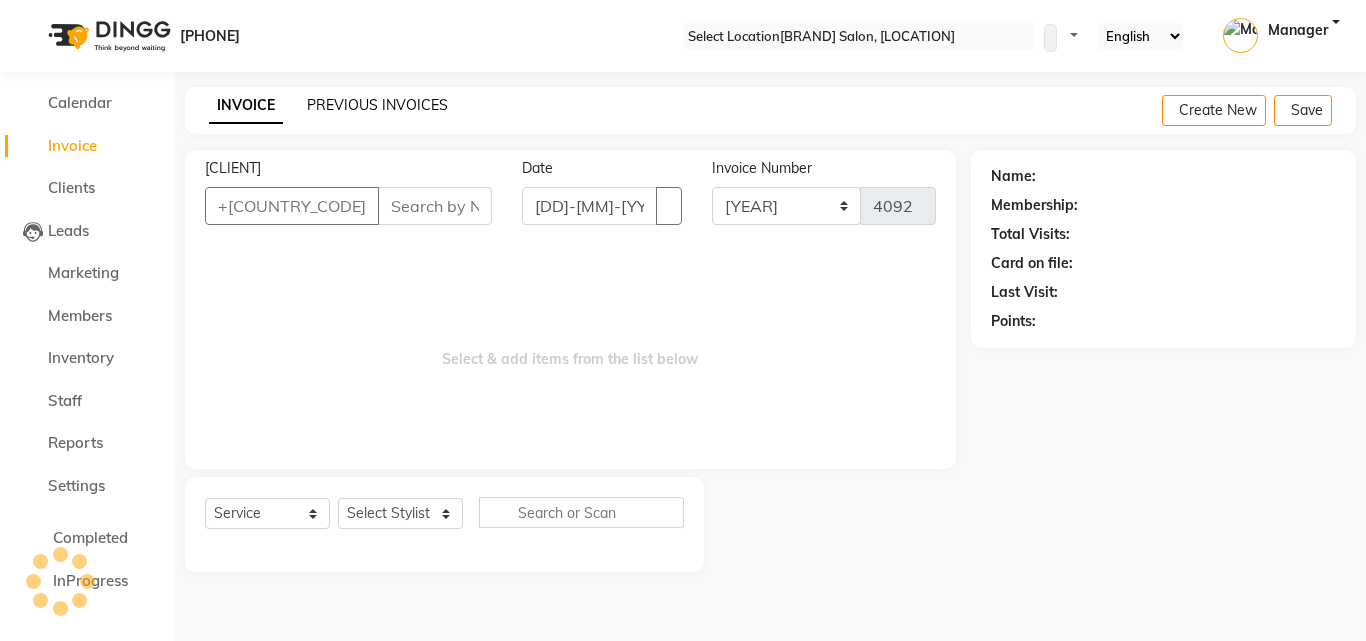 click on "PREVIOUS INVOICES" at bounding box center (377, 105) 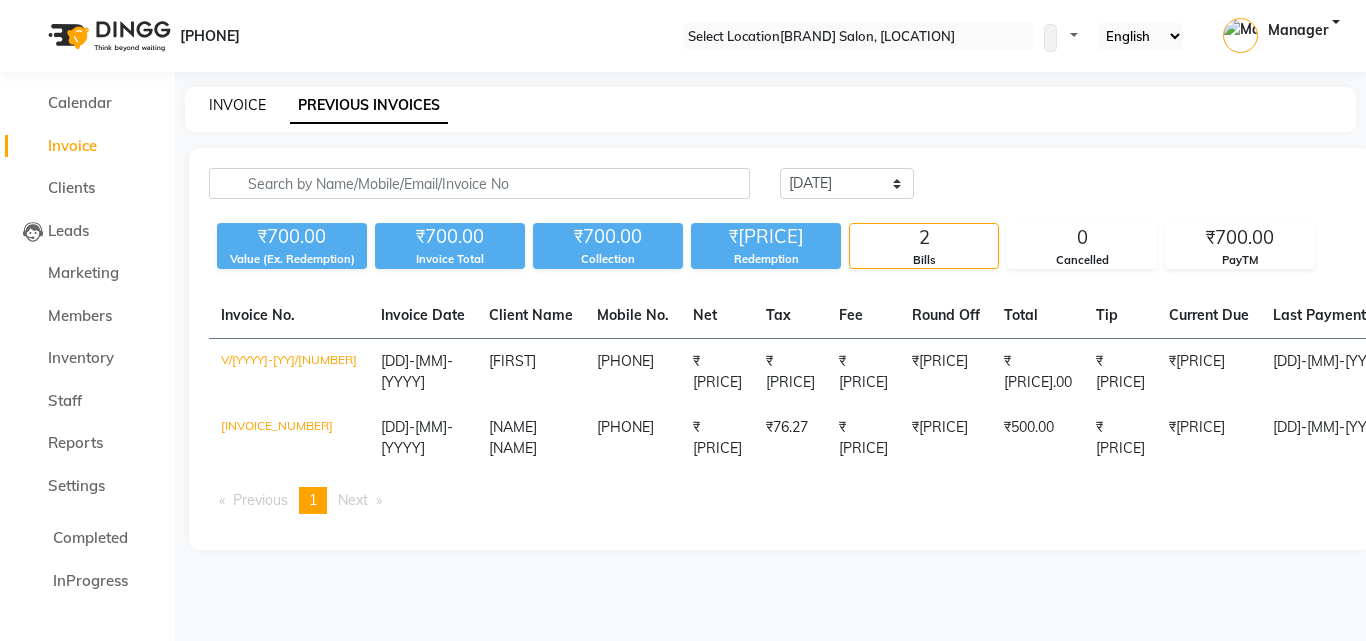 click on "INVOICE" at bounding box center (237, 105) 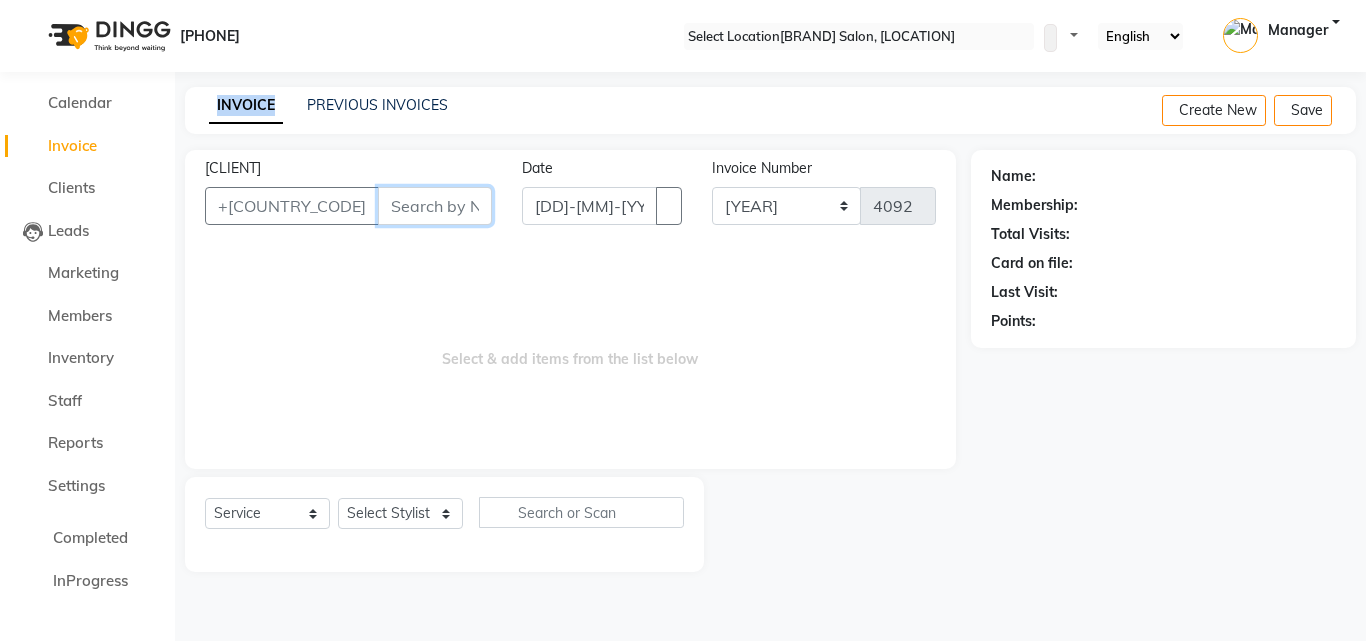 click on "[CLIENT]" at bounding box center (435, 206) 